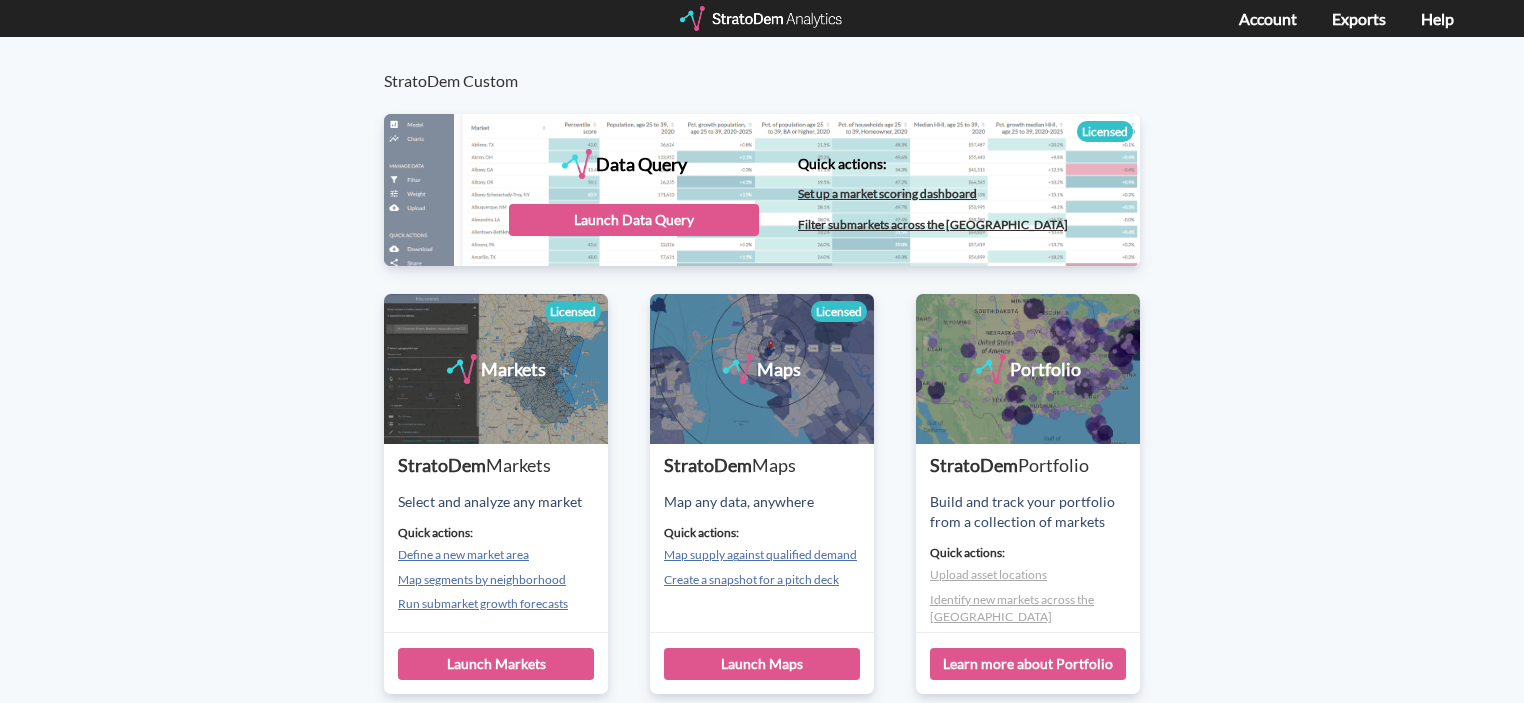 scroll, scrollTop: 0, scrollLeft: 0, axis: both 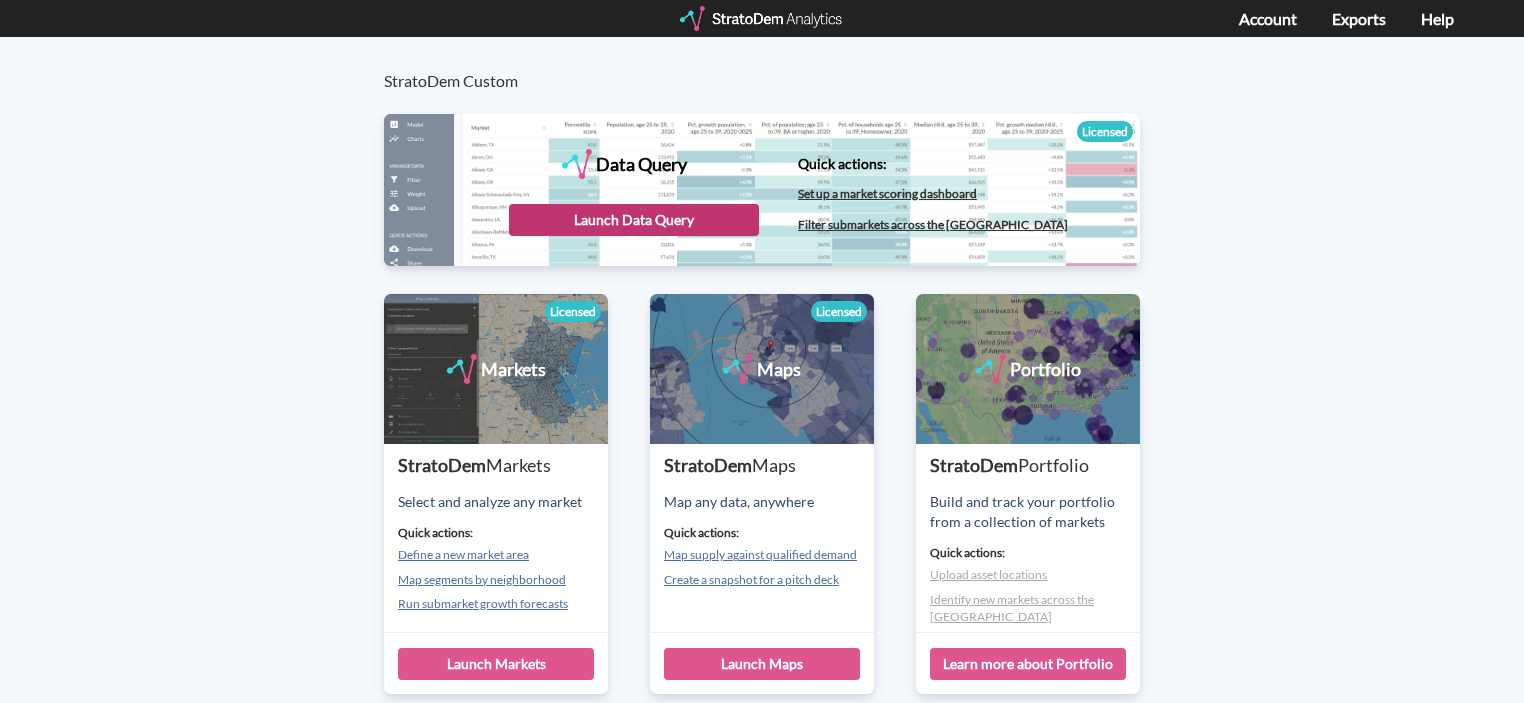 click on "Launch Data Query" at bounding box center [634, 220] 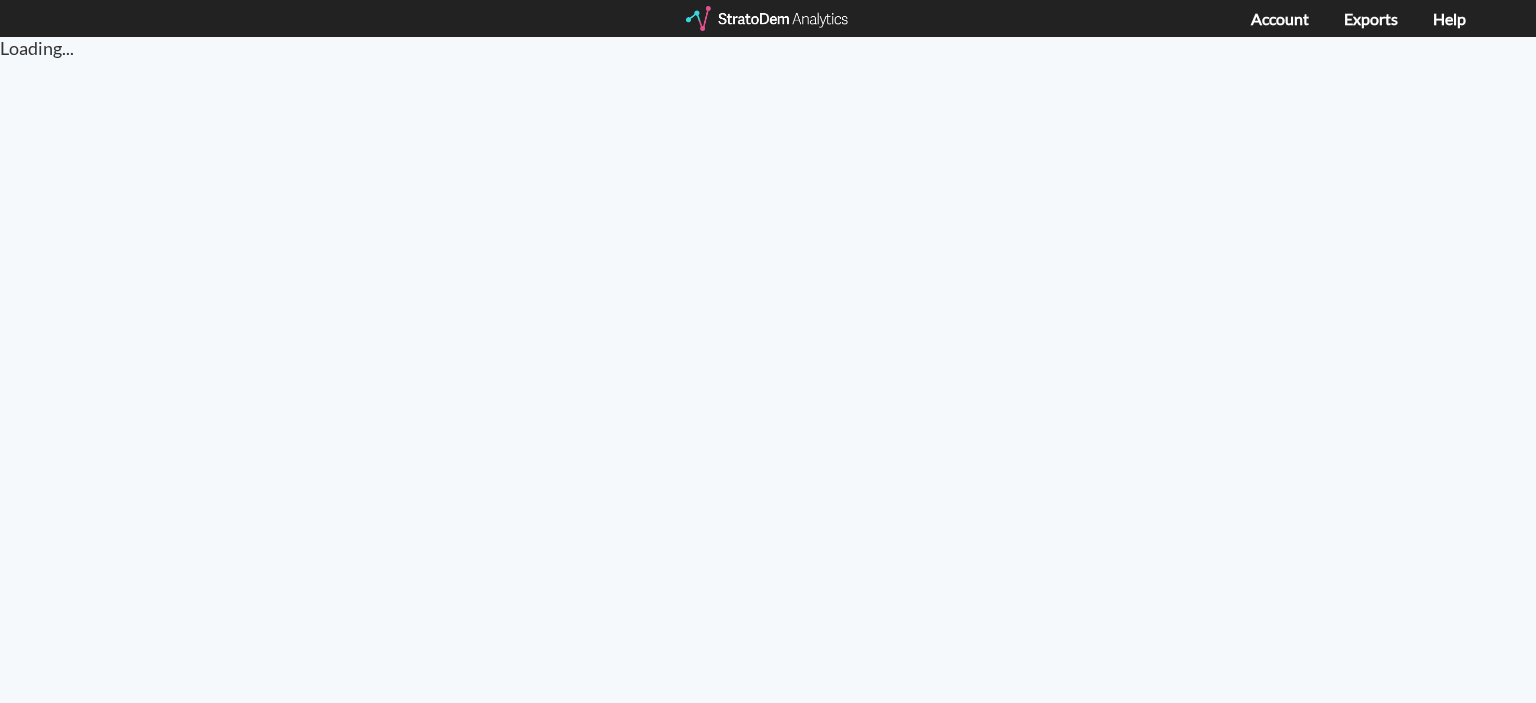 scroll, scrollTop: 0, scrollLeft: 0, axis: both 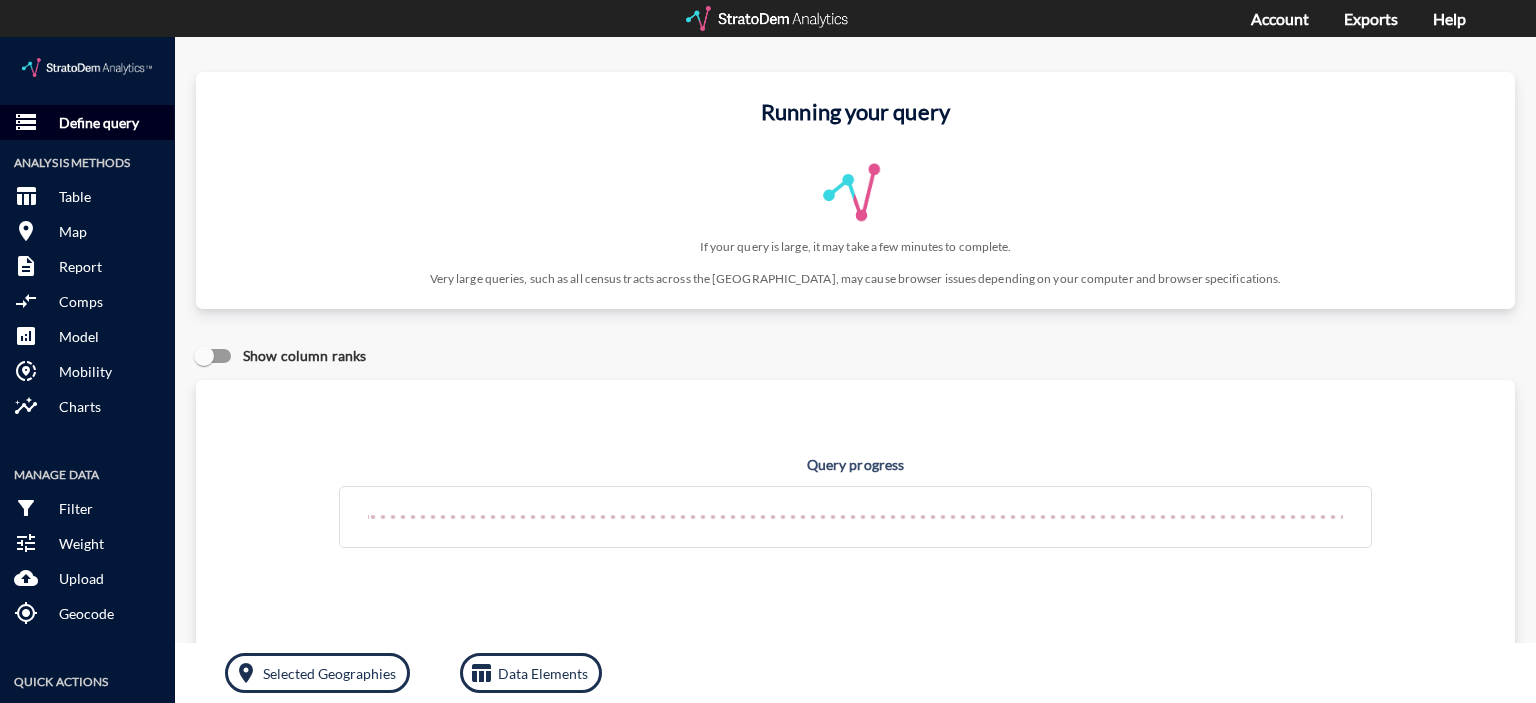 click on "Define query" 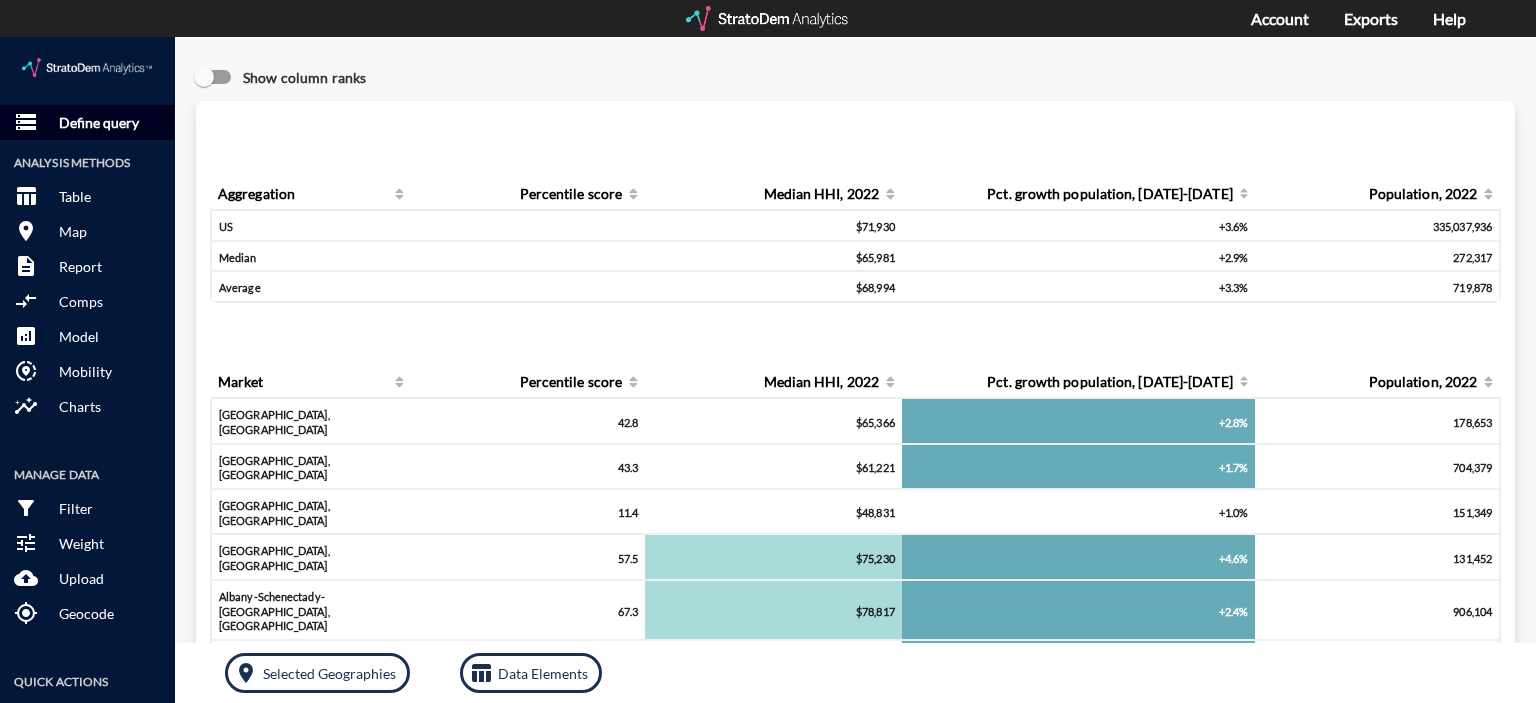 click on "Define query" 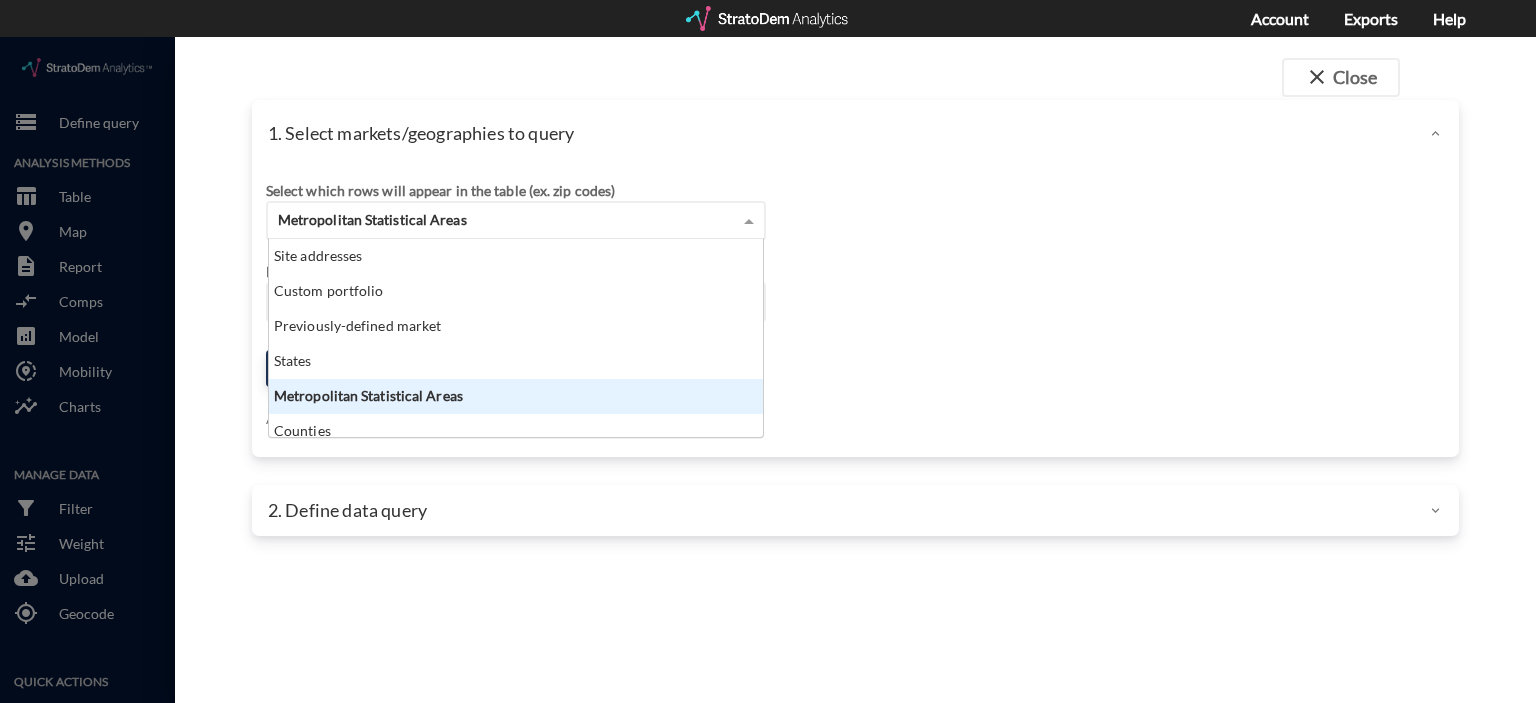 click on "Metropolitan Statistical Areas" 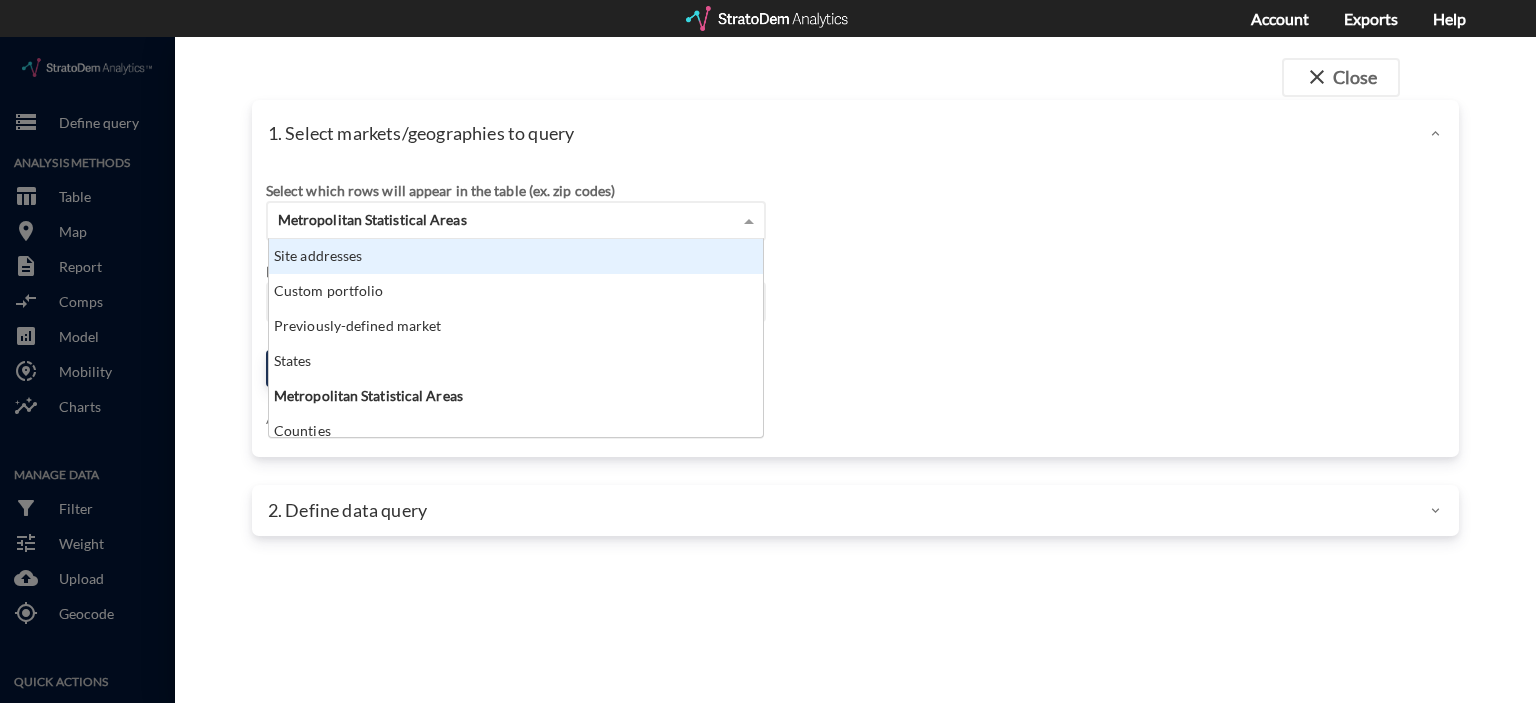 click on "Site addresses" 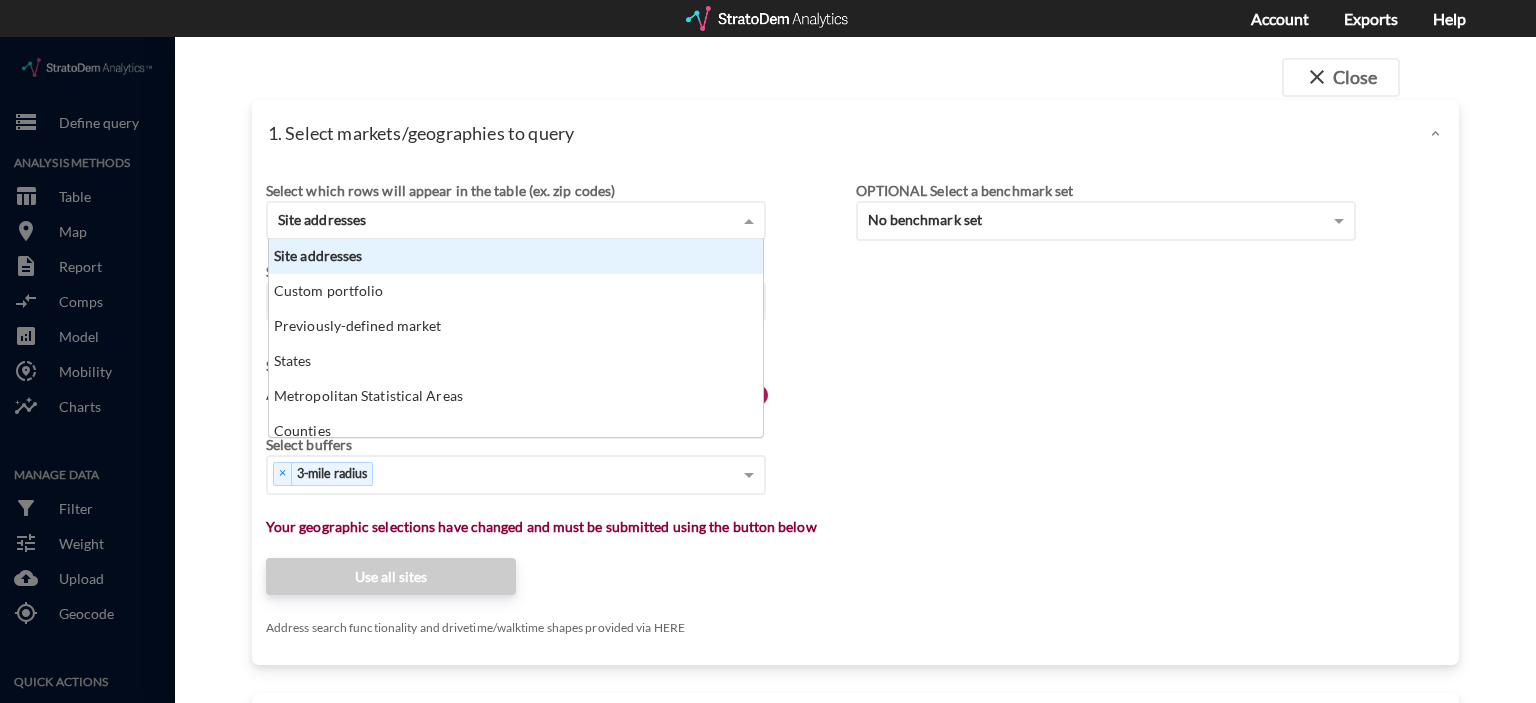 scroll, scrollTop: 16, scrollLeft: 12, axis: both 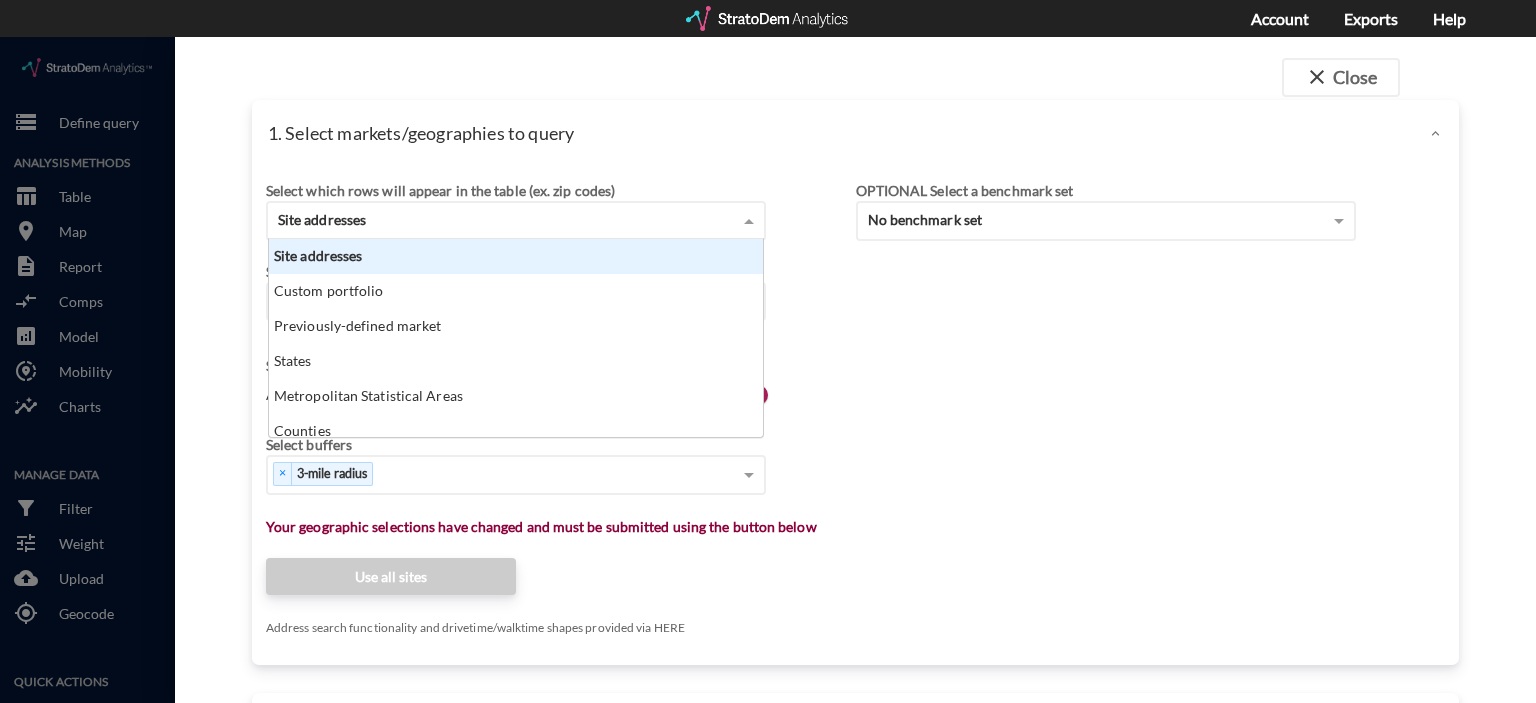 click on "Site addresses" 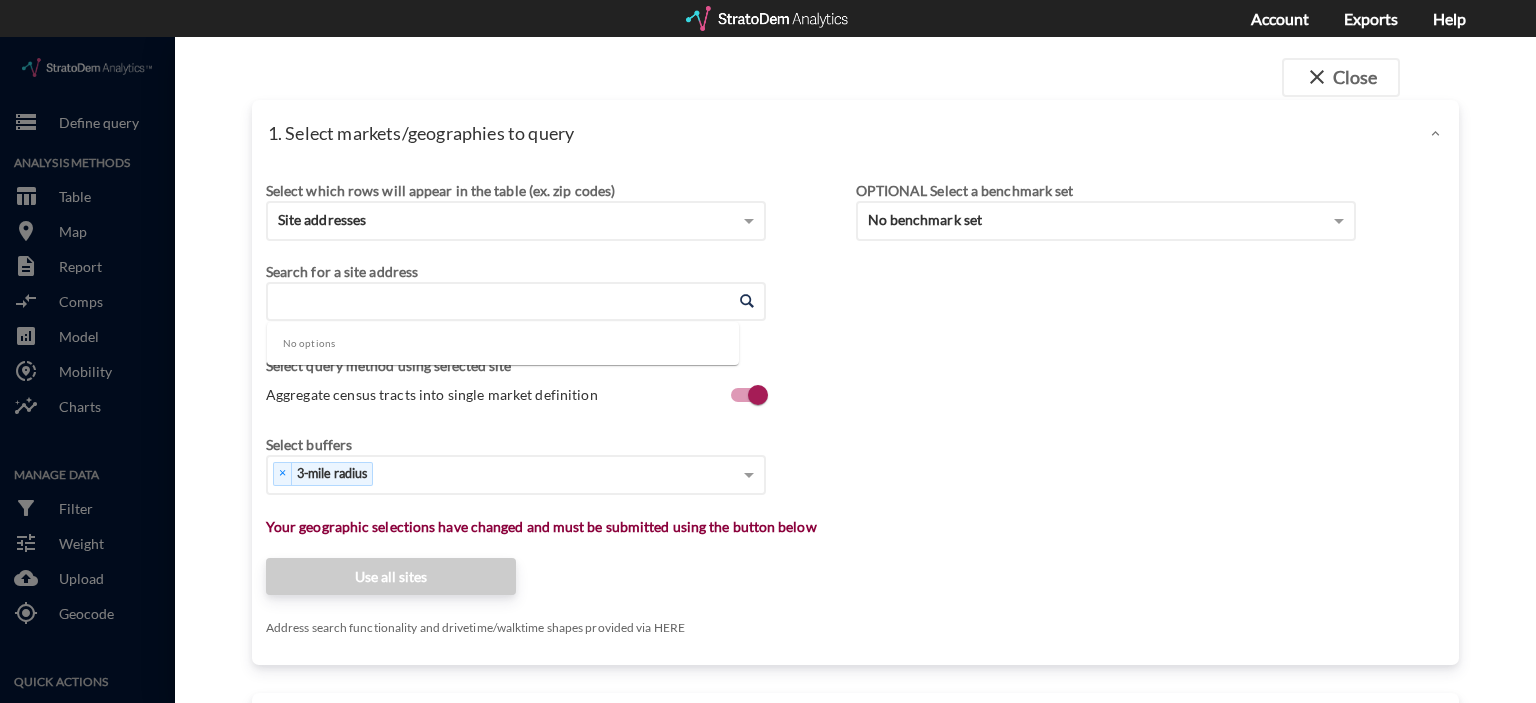 click on "Enter an address" 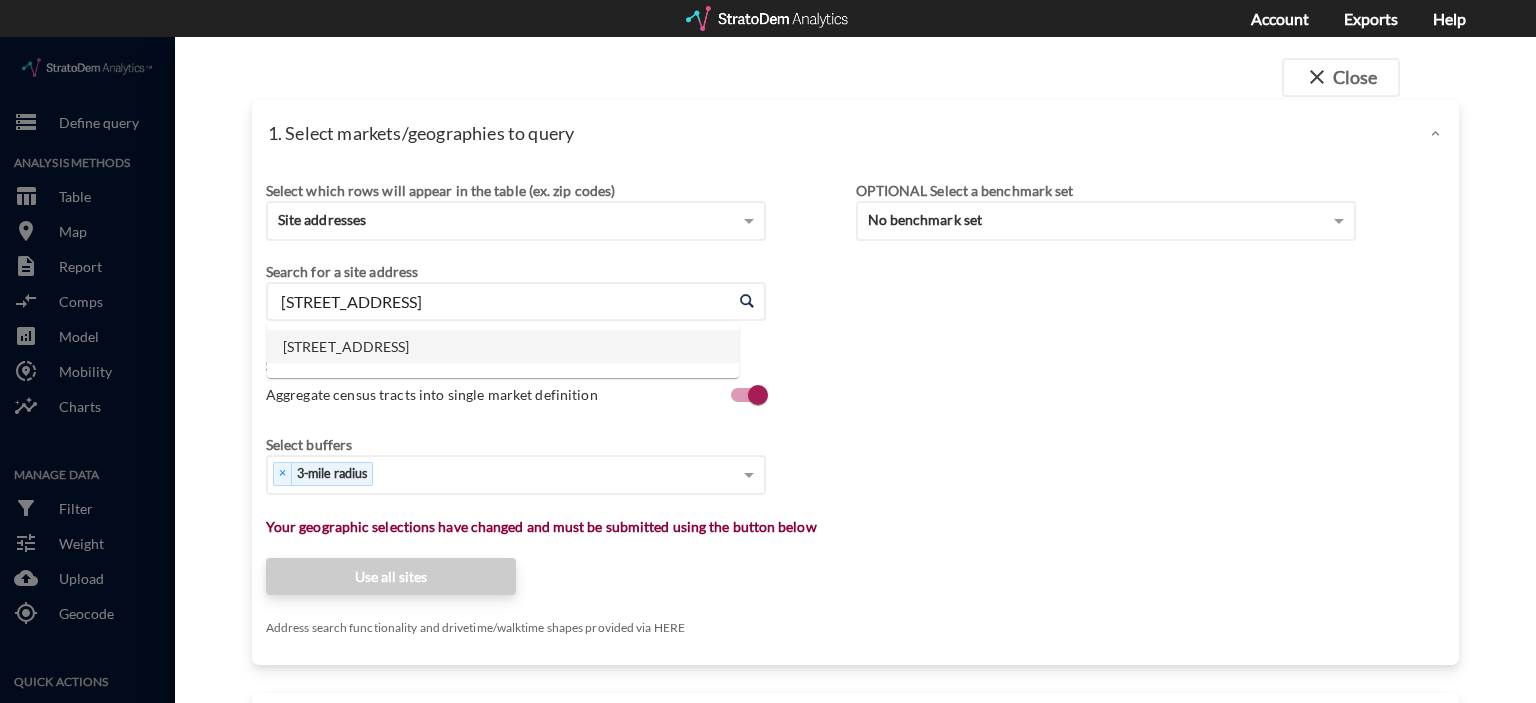 click on "[STREET_ADDRESS]" 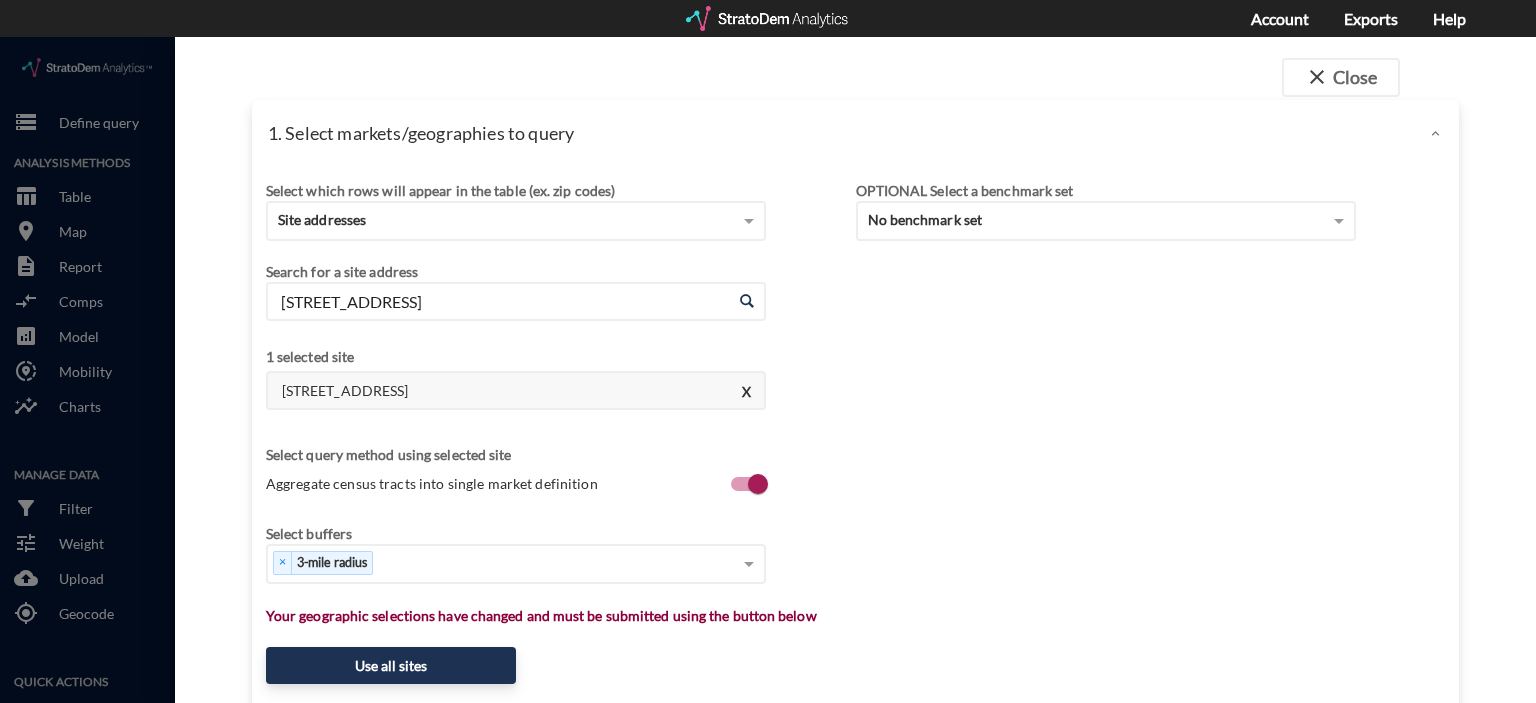 scroll, scrollTop: 100, scrollLeft: 0, axis: vertical 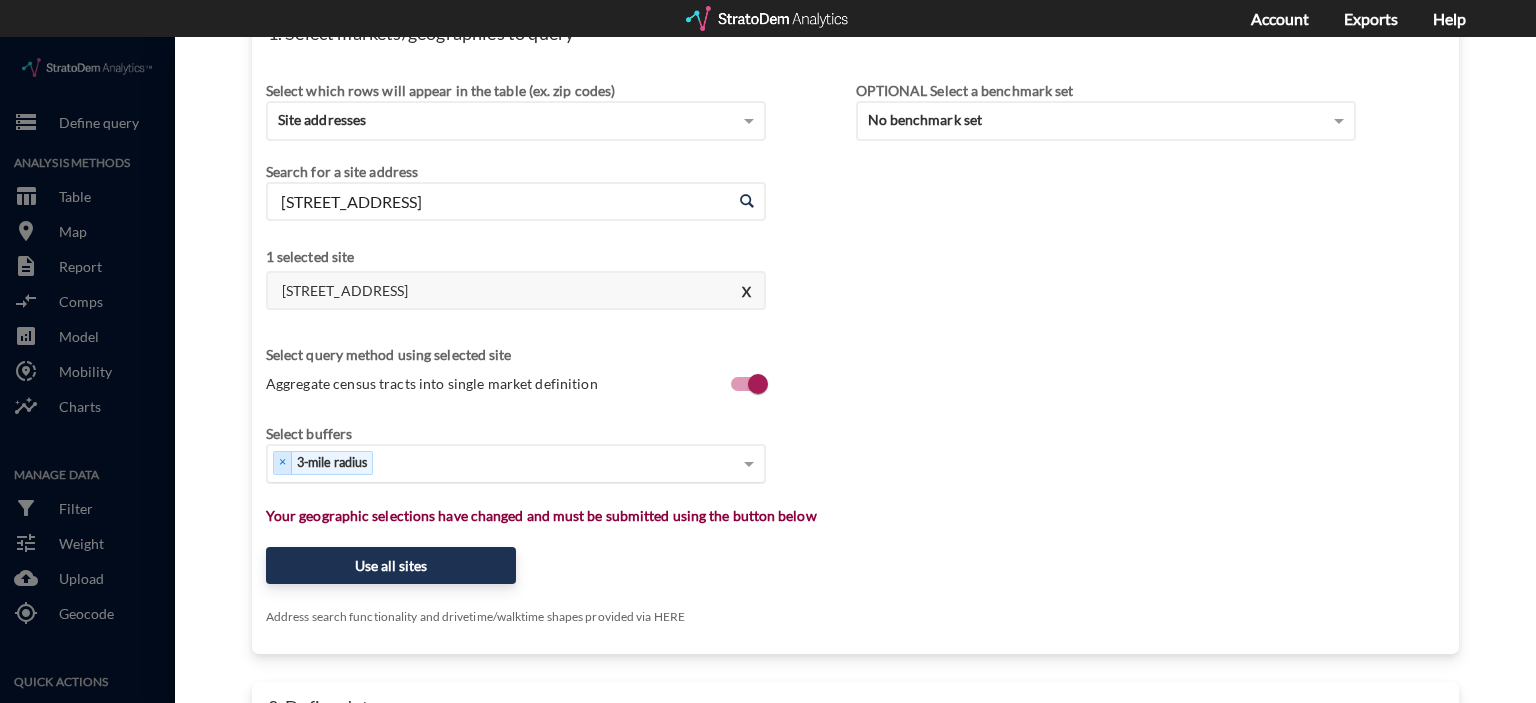 type on "[STREET_ADDRESS]" 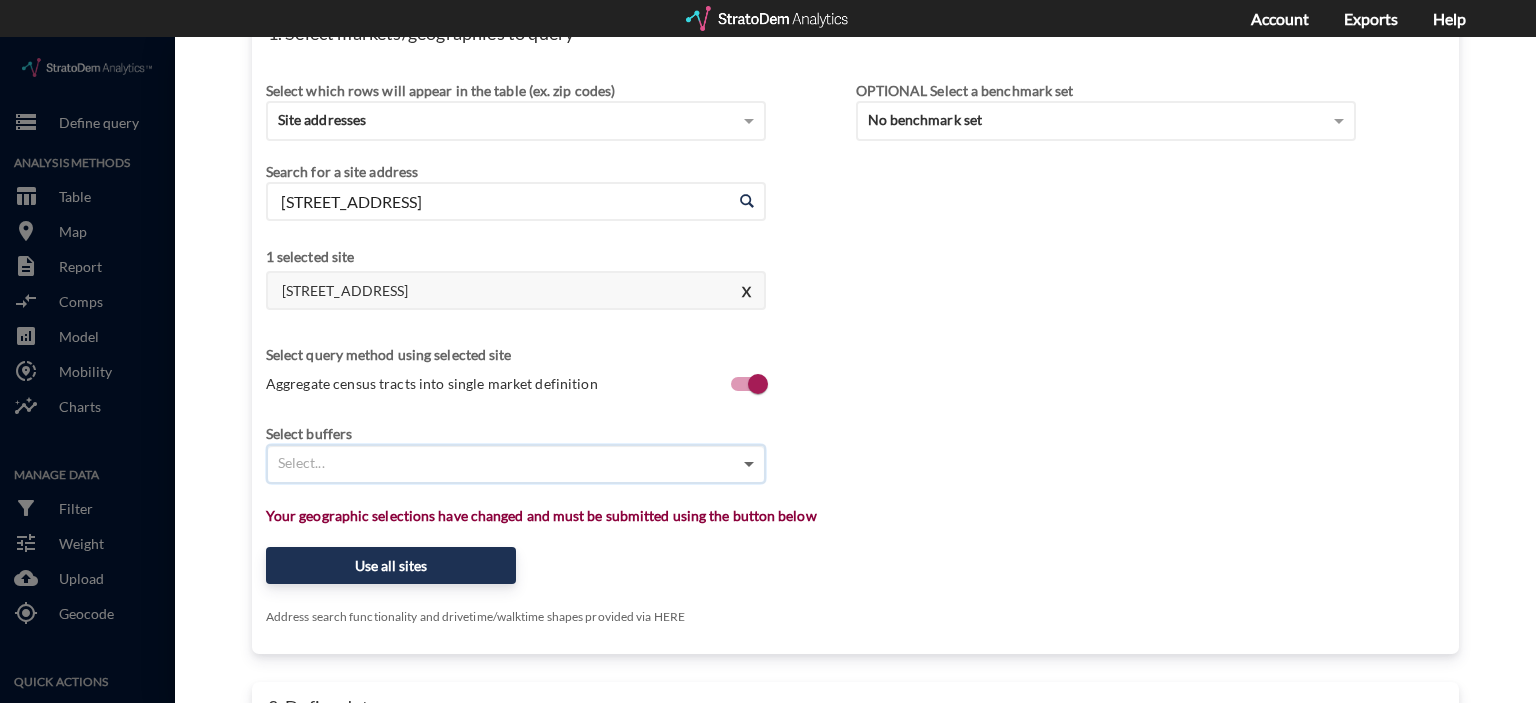 click 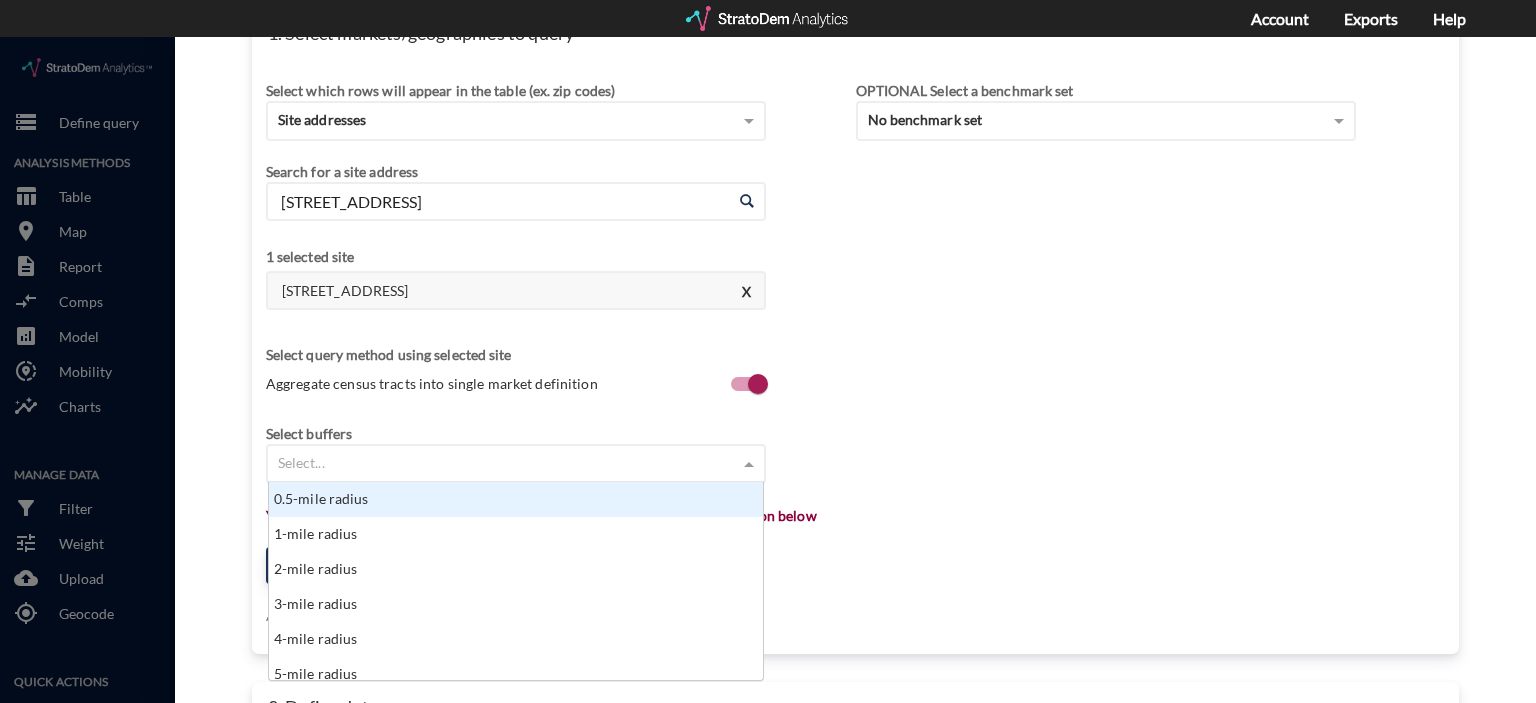 scroll, scrollTop: 16, scrollLeft: 12, axis: both 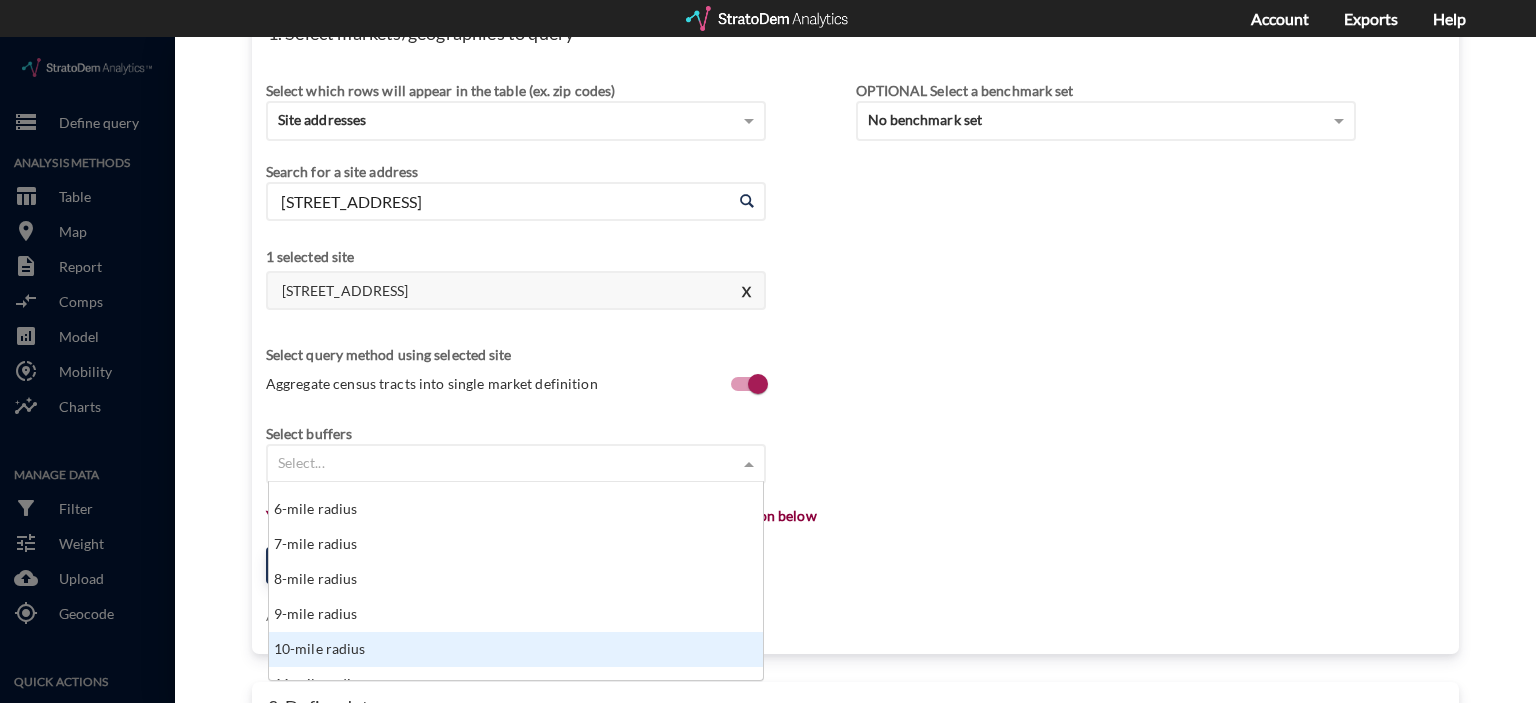 click on "10-mile radius" 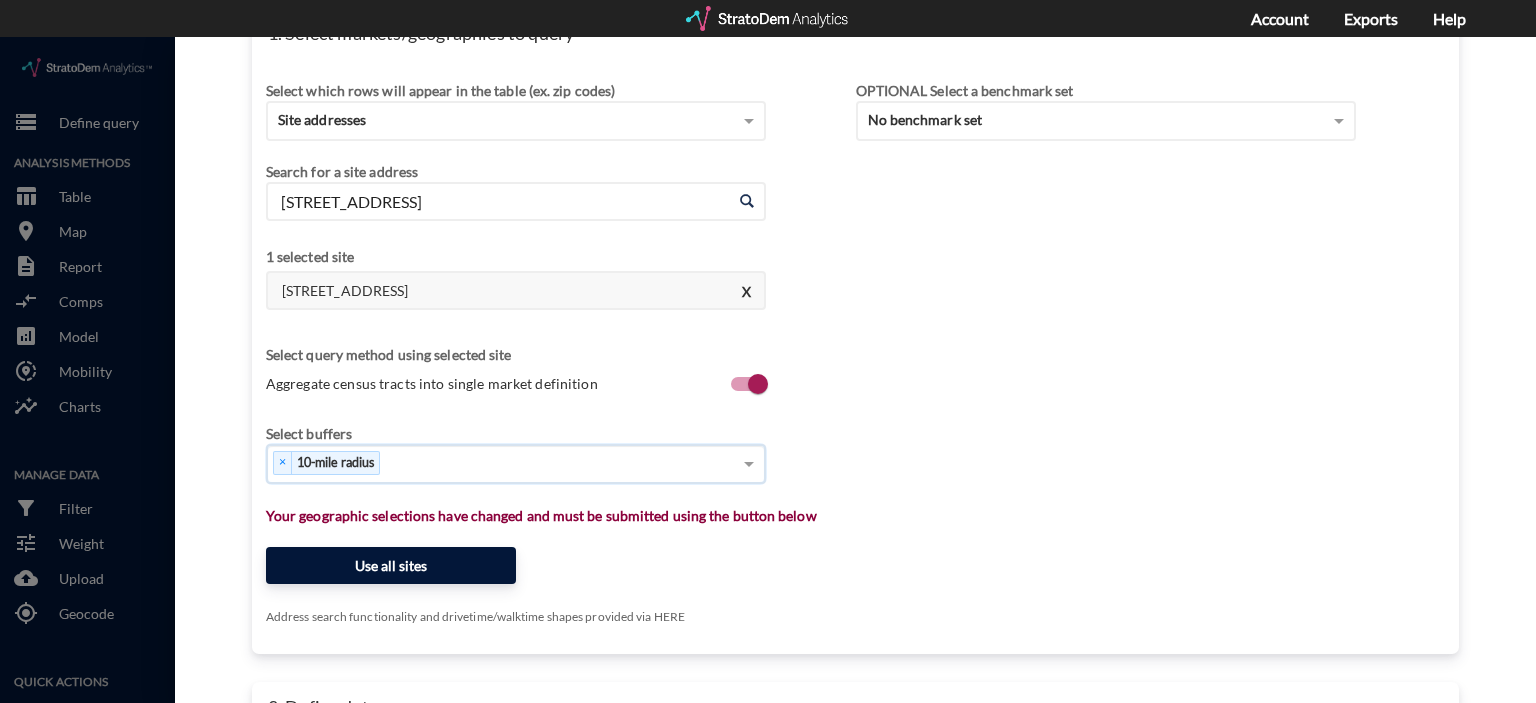 click on "Use all sites" 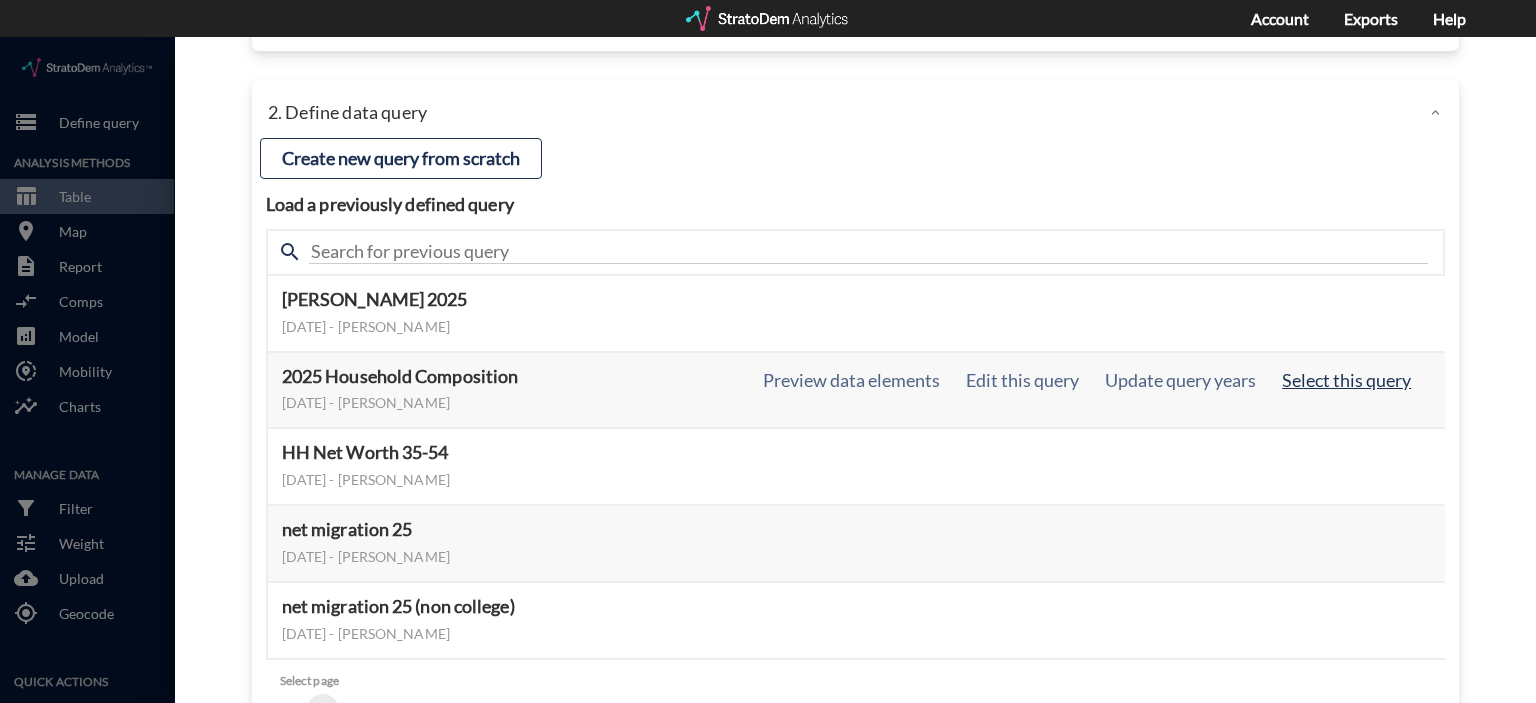 click on "Select this query" 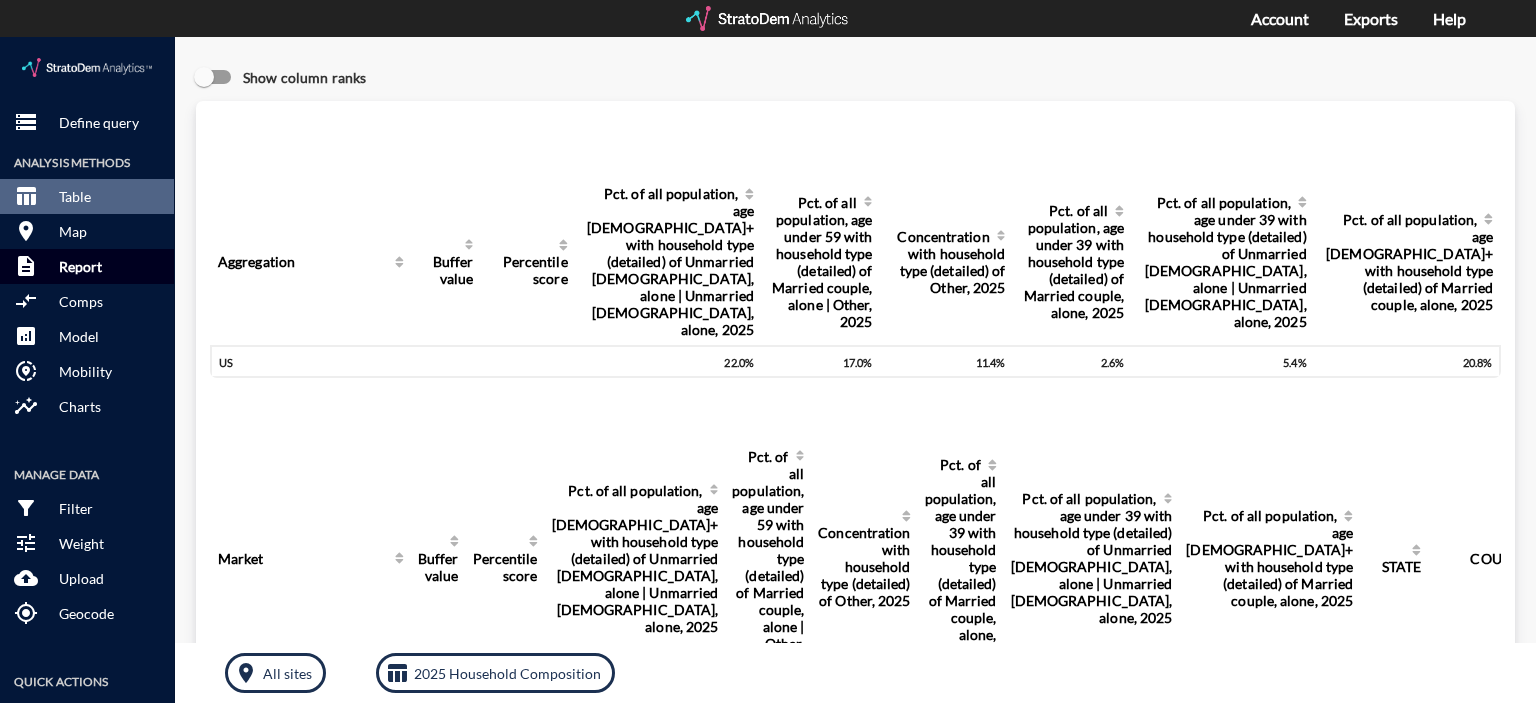 click on "Report" 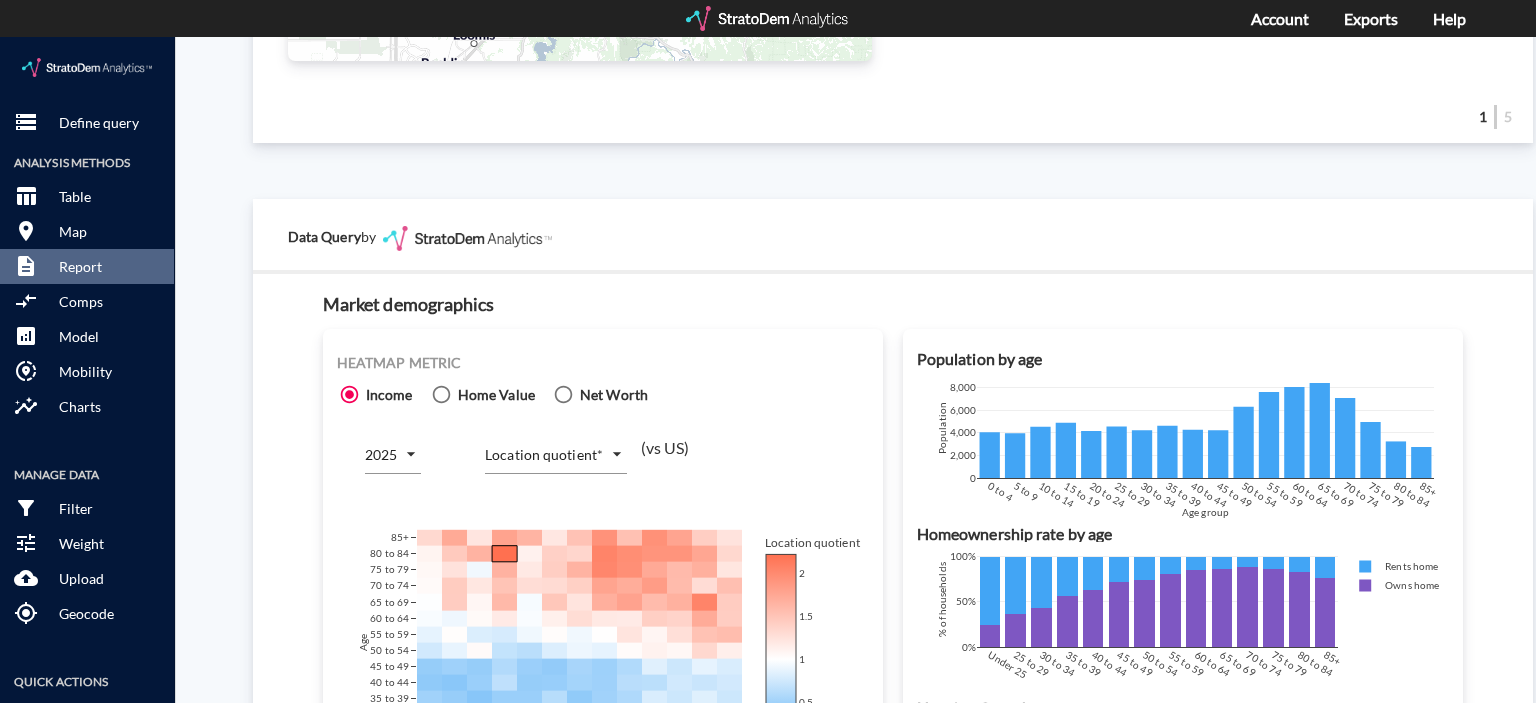 scroll, scrollTop: 1200, scrollLeft: 0, axis: vertical 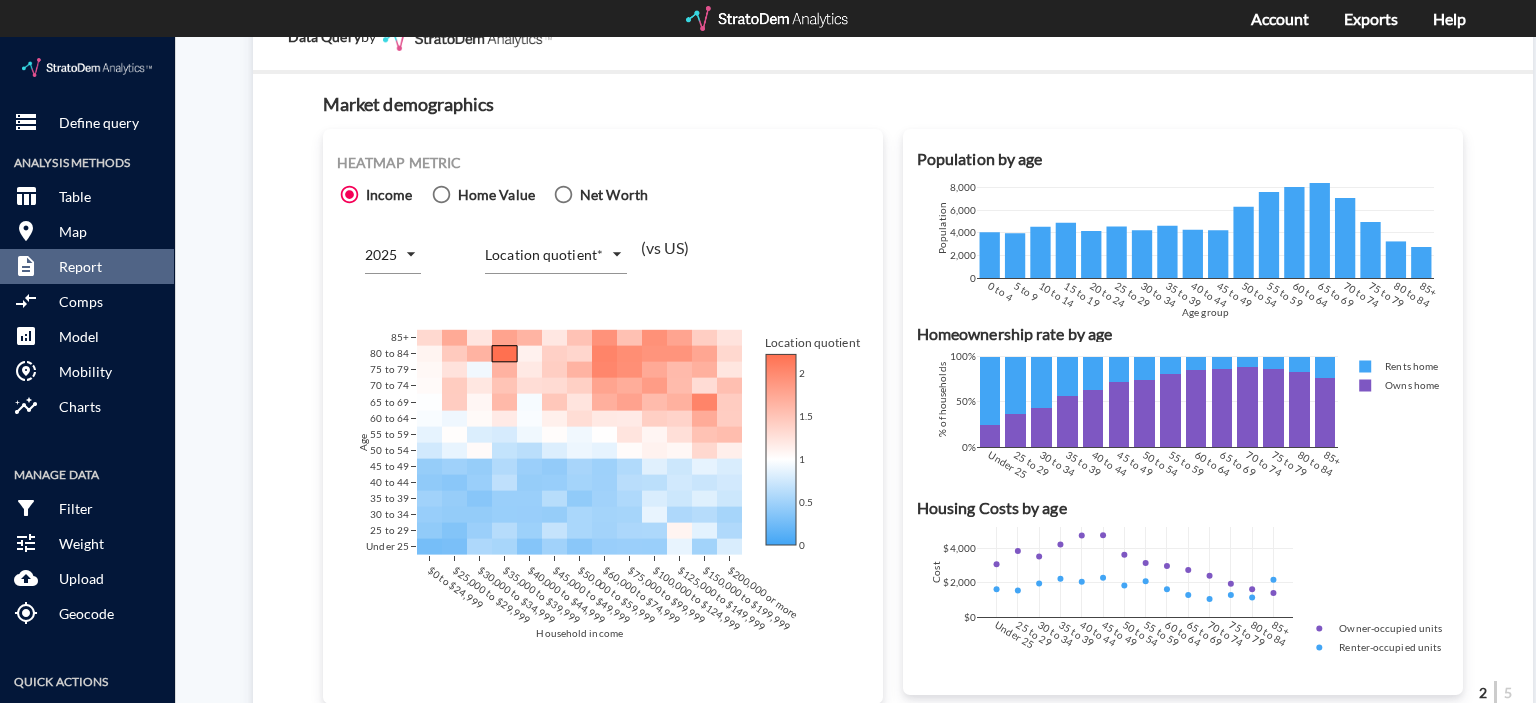 click on "/vantagepoint/us/-1 storage Define query Analysis Methods table_chart Table room Map description Report compare_arrows Comps analytics Model share_location Mobility insights Charts Manage Data filter_alt Filter tune Weight cloud_upload Upload my_location Geocode Quick Actions cloud_download Download share Share integration_instructions API Show column ranks Query progress Aggregation Buffer value Percentile score Pct. of all population, age [DEMOGRAPHIC_DATA]+ with household type (detailed) of Unmarried [DEMOGRAPHIC_DATA], alone | Unmarried [DEMOGRAPHIC_DATA], alone, 2025 Pct. of all population, age under 59 with household type (detailed) of Married couple, alone | Other, 2025 Concentration with household type (detailed) of Other, 2025 Pct. of all population, age under 39 with household type (detailed) of Married couple, alone, 2025 Pct. of all population, age under 39 with household type (detailed) of Unmarried [DEMOGRAPHIC_DATA], alone | Unmarried [DEMOGRAPHIC_DATA], alone, 2025 US 22.0% 17.0% 11.4% 2.6% 5.4% 20.8% Market Buffer value Percentile score STATE TRACT" 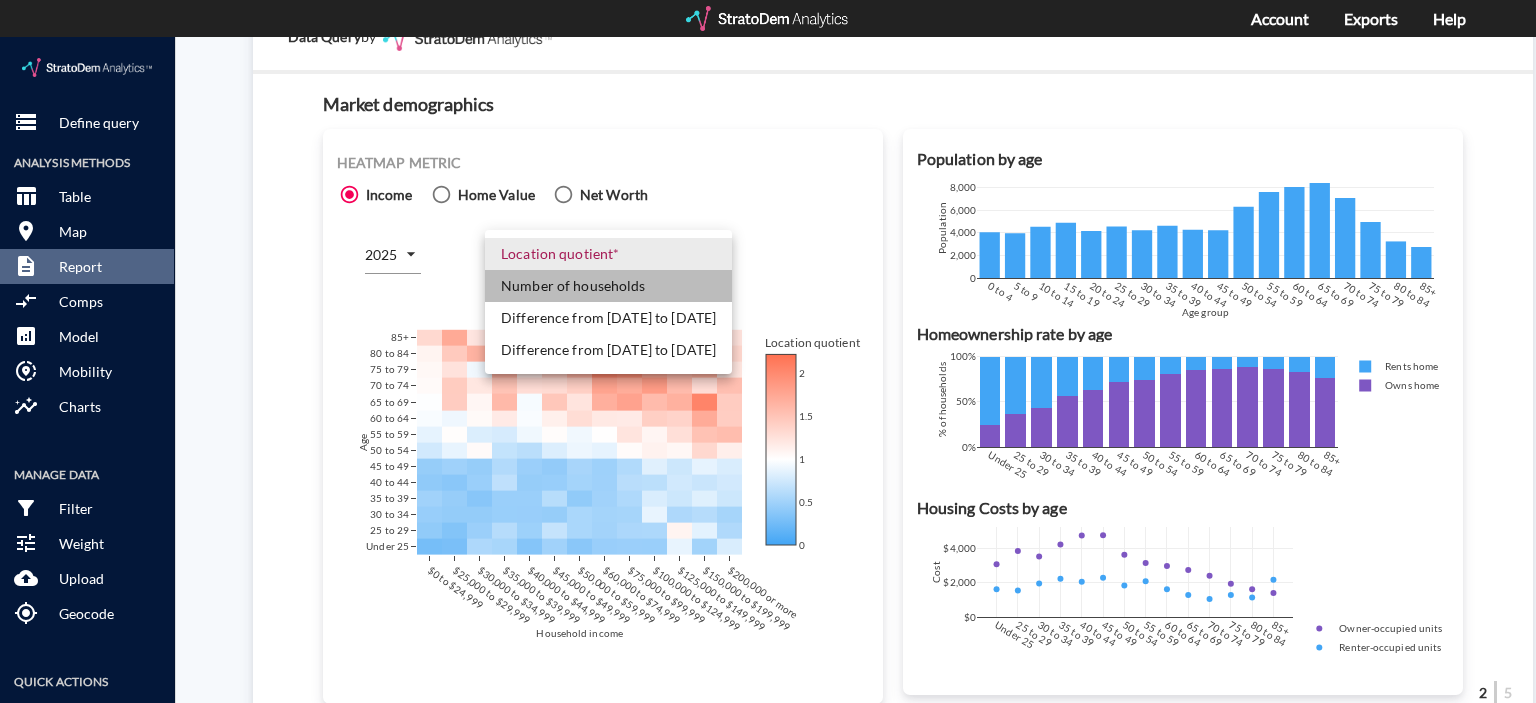 click on "Number of households" 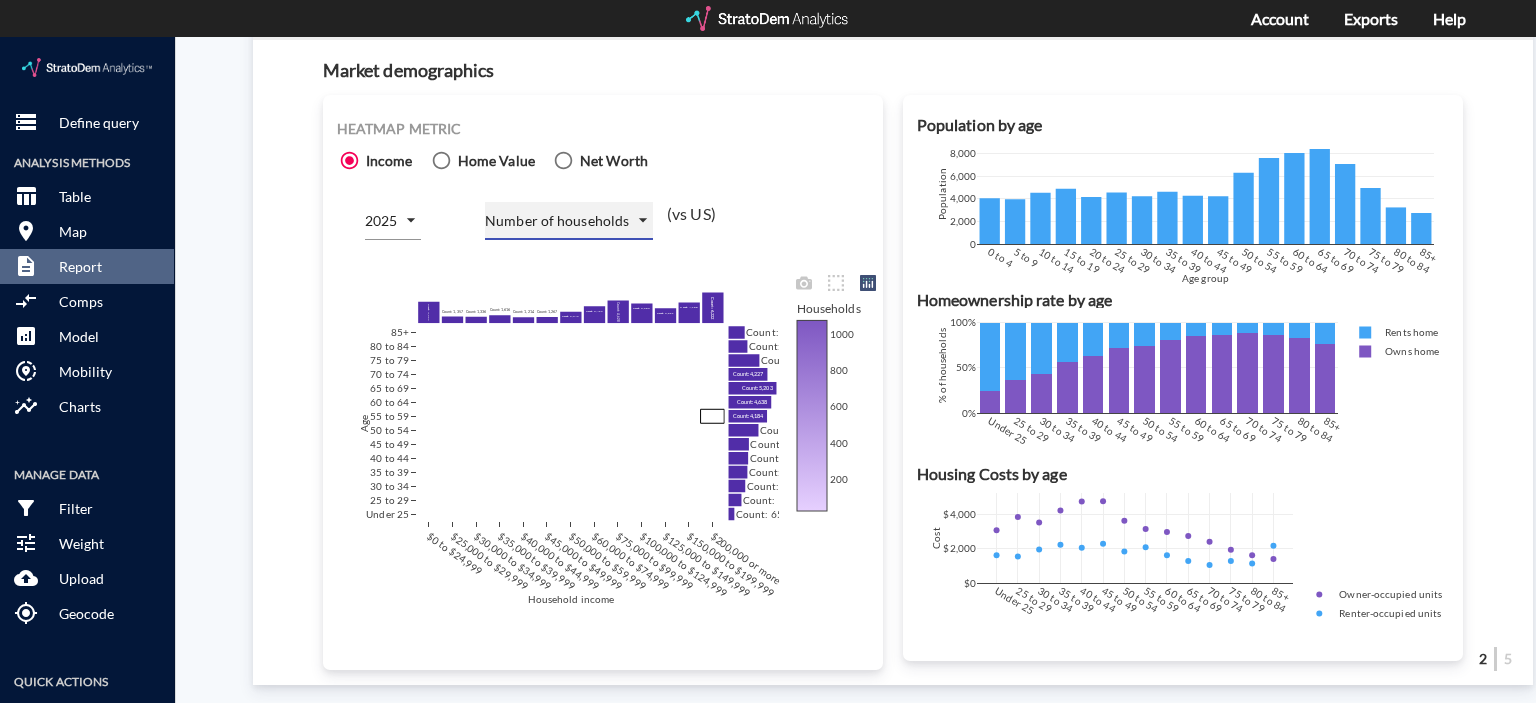 scroll, scrollTop: 1200, scrollLeft: 0, axis: vertical 